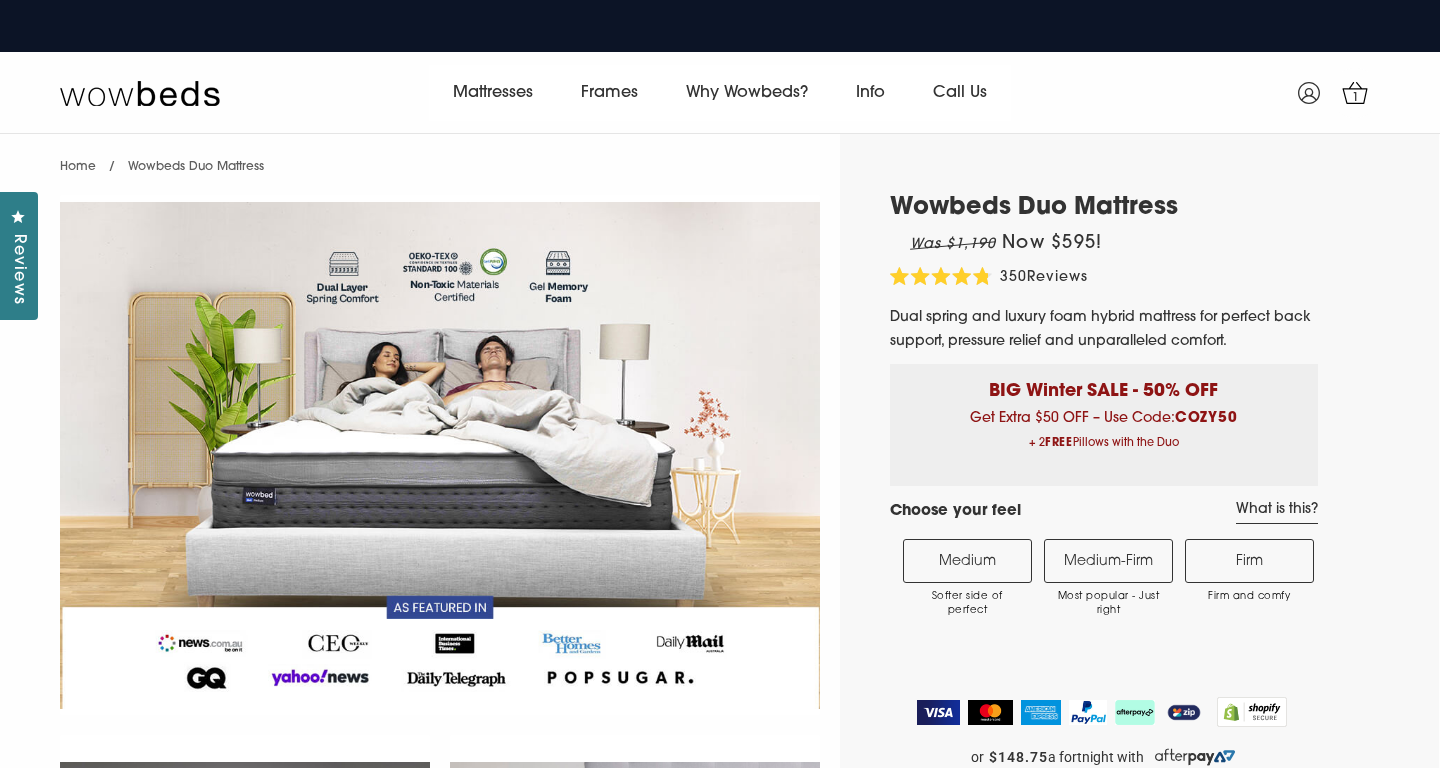 scroll, scrollTop: 0, scrollLeft: 0, axis: both 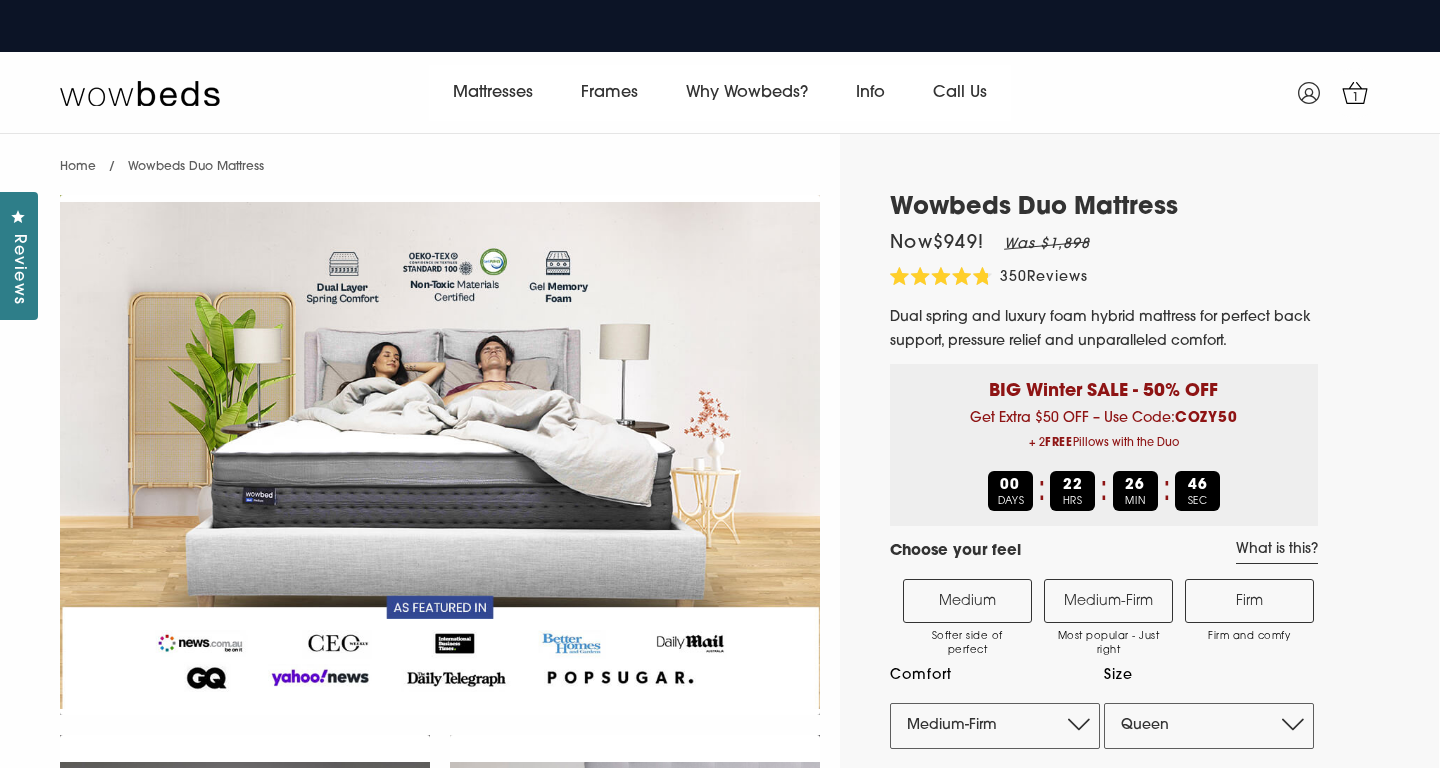 select on "Medium-Firm" 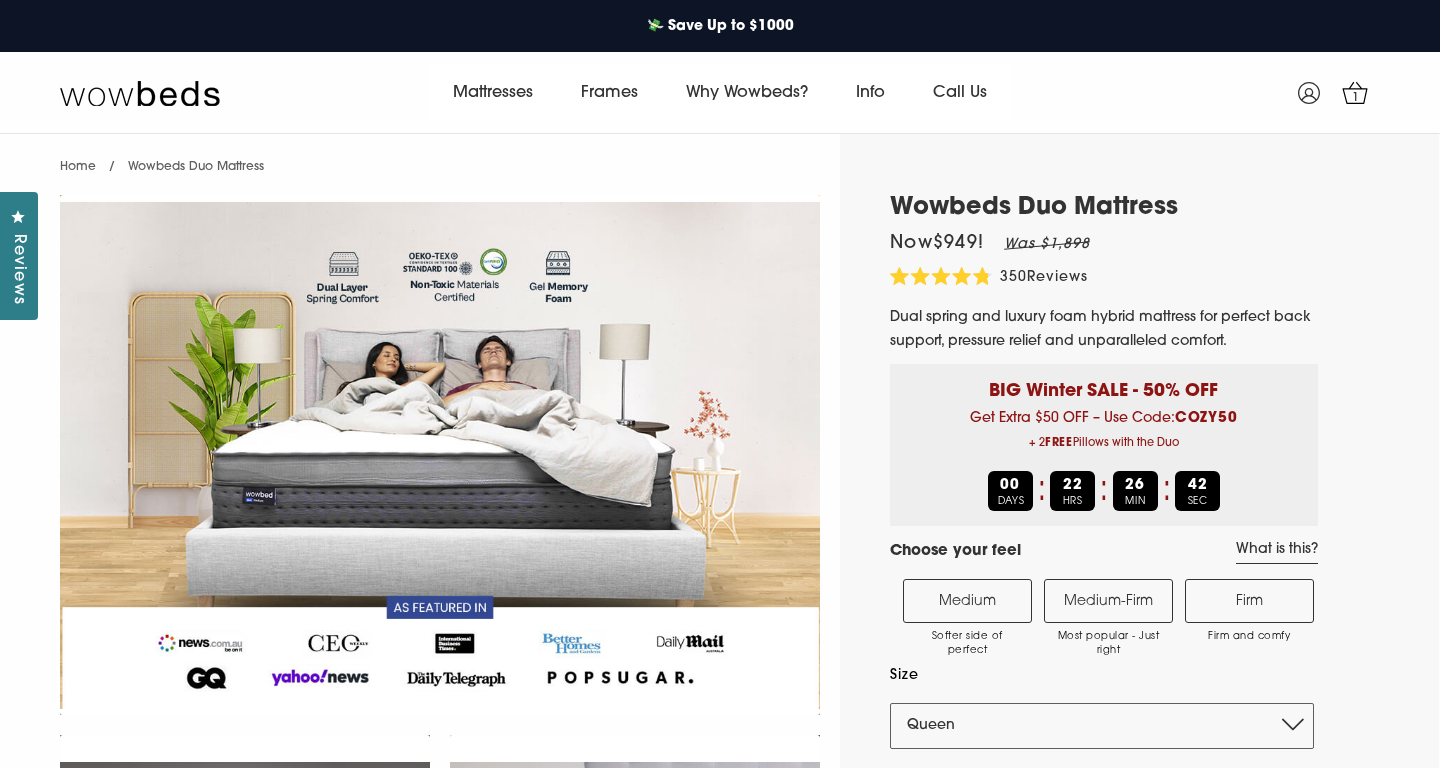 scroll, scrollTop: 0, scrollLeft: 0, axis: both 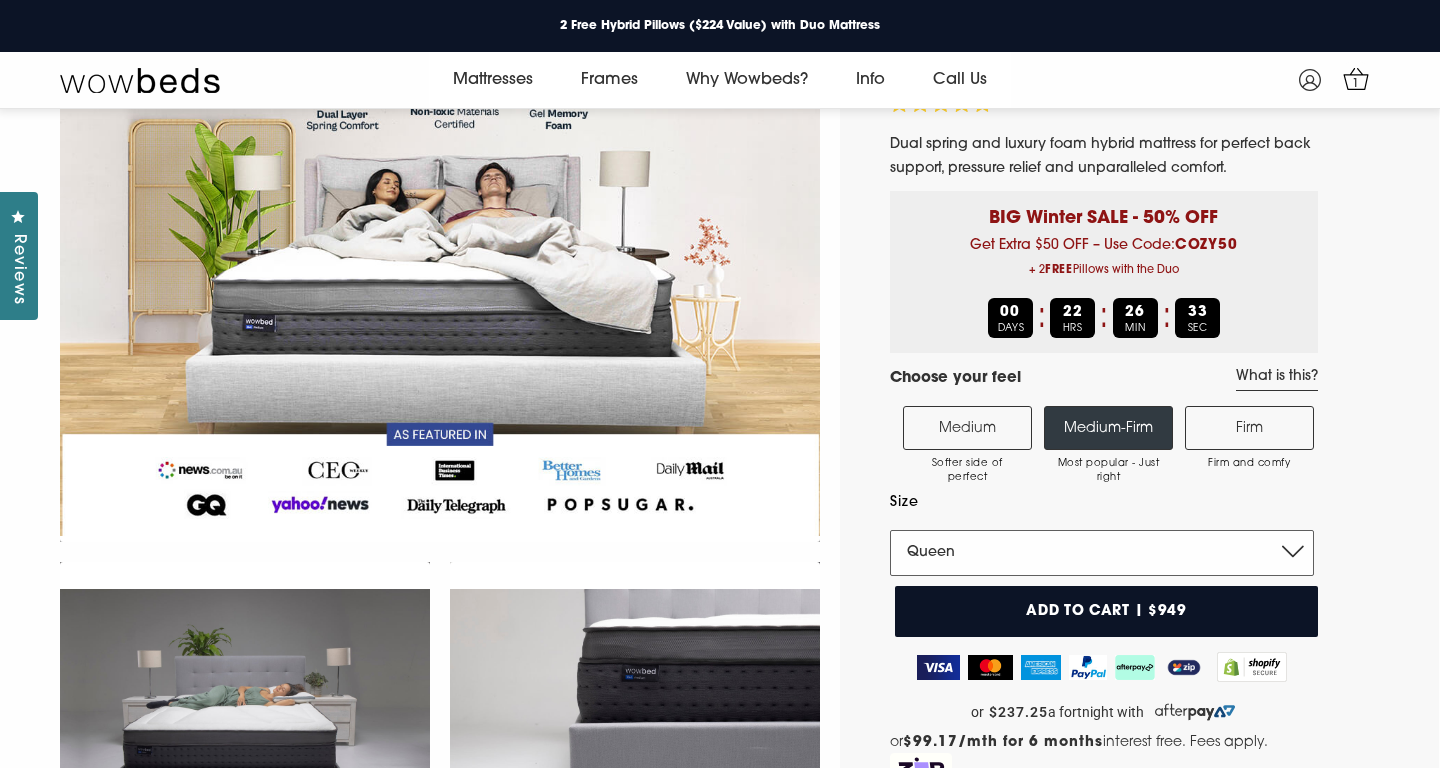 click on "Single King Single Double Queen King" at bounding box center (1102, 553) 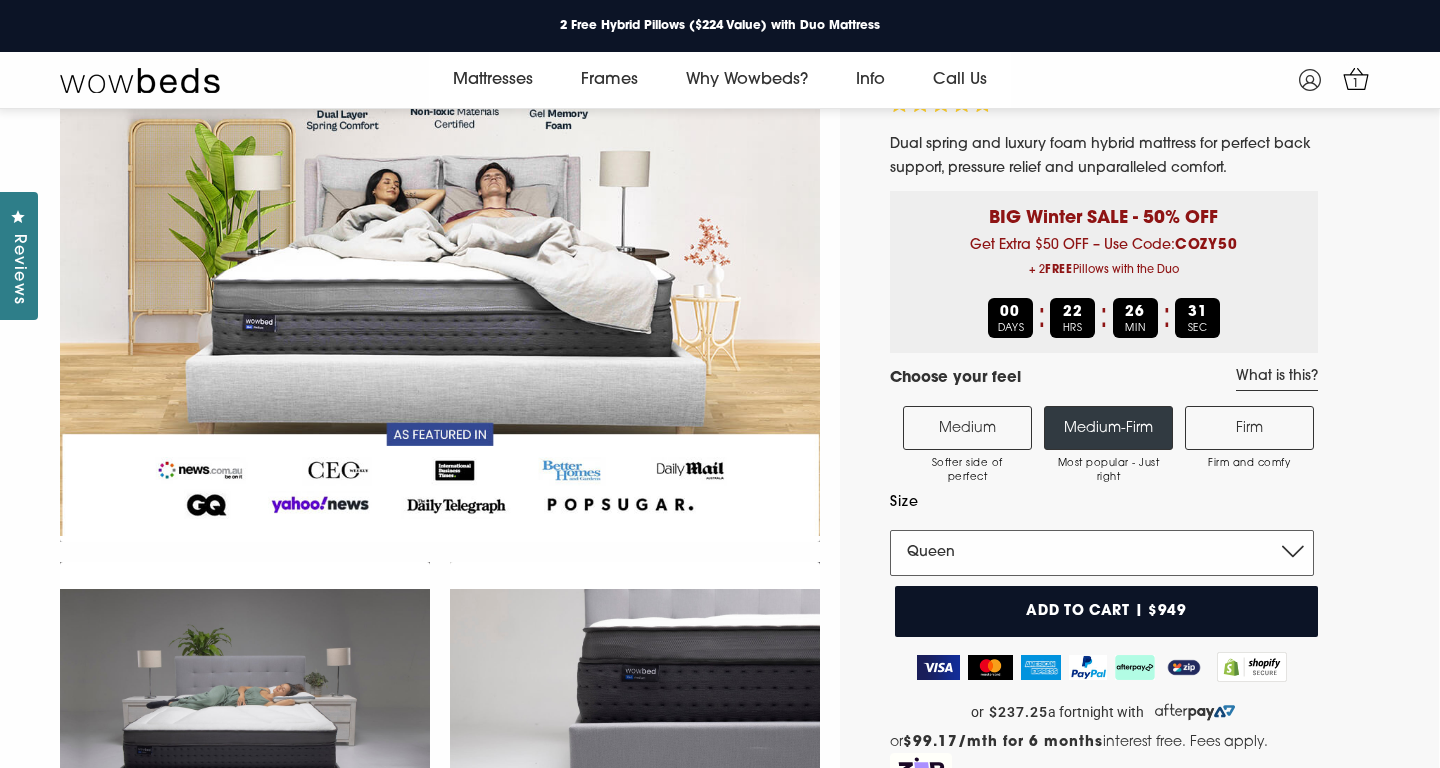 select on "Double" 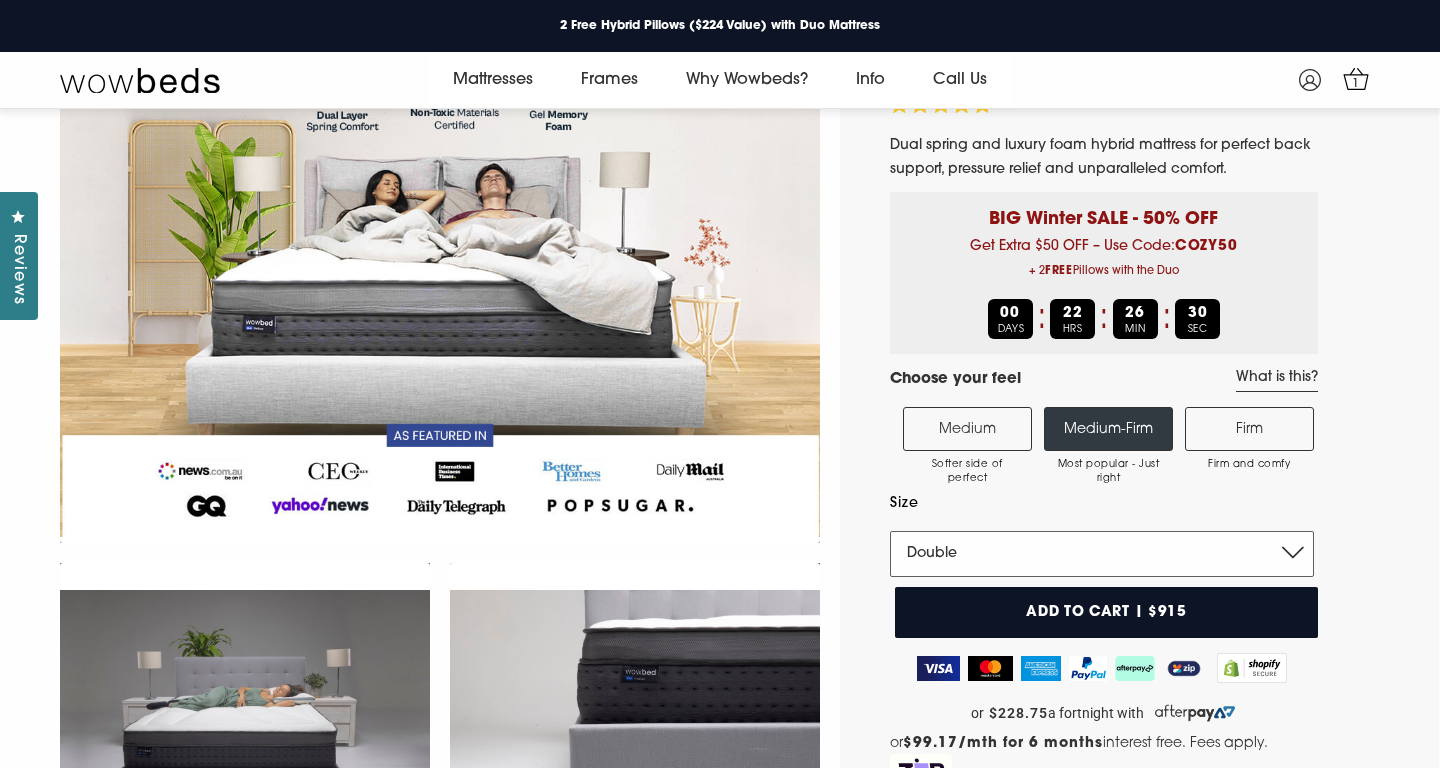 scroll, scrollTop: 140, scrollLeft: 0, axis: vertical 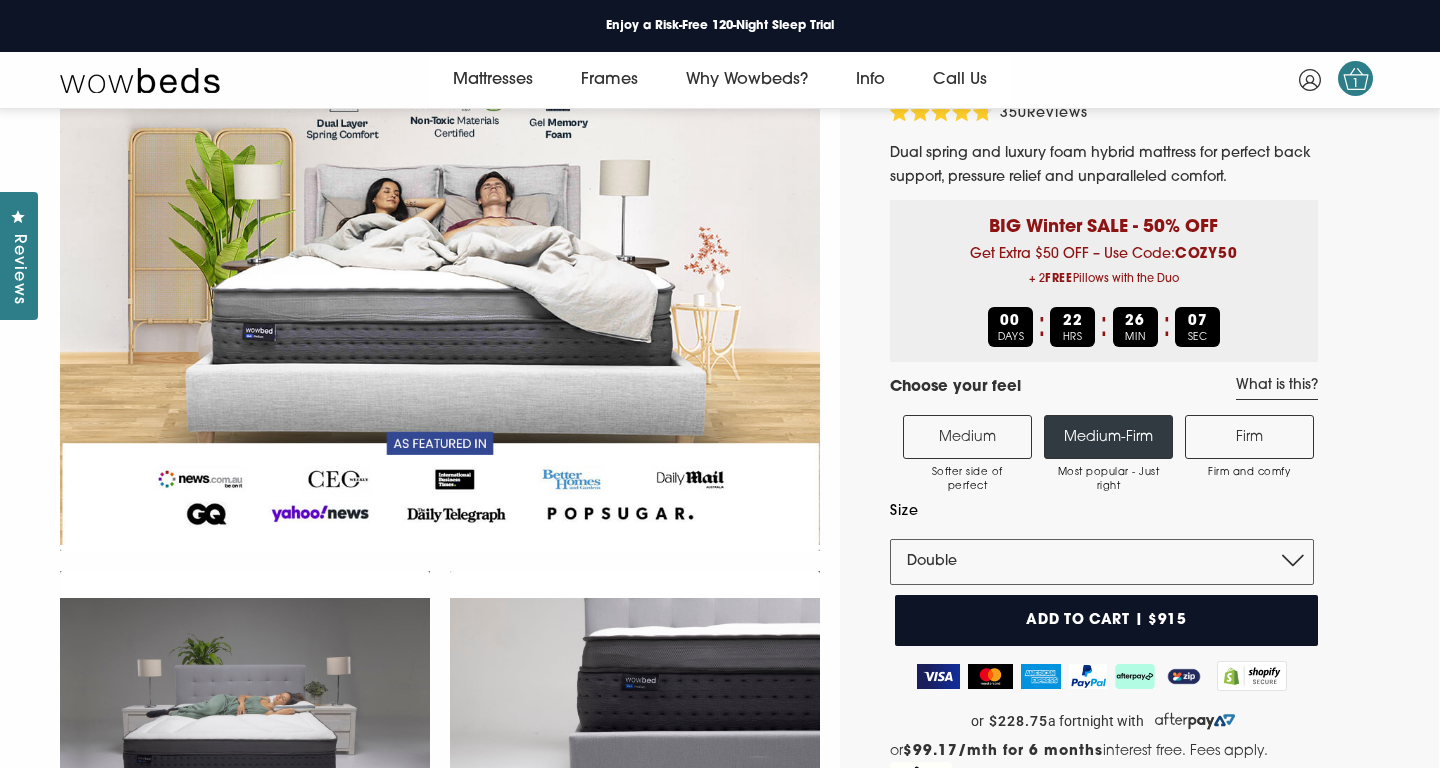 click on "1" at bounding box center (1356, 84) 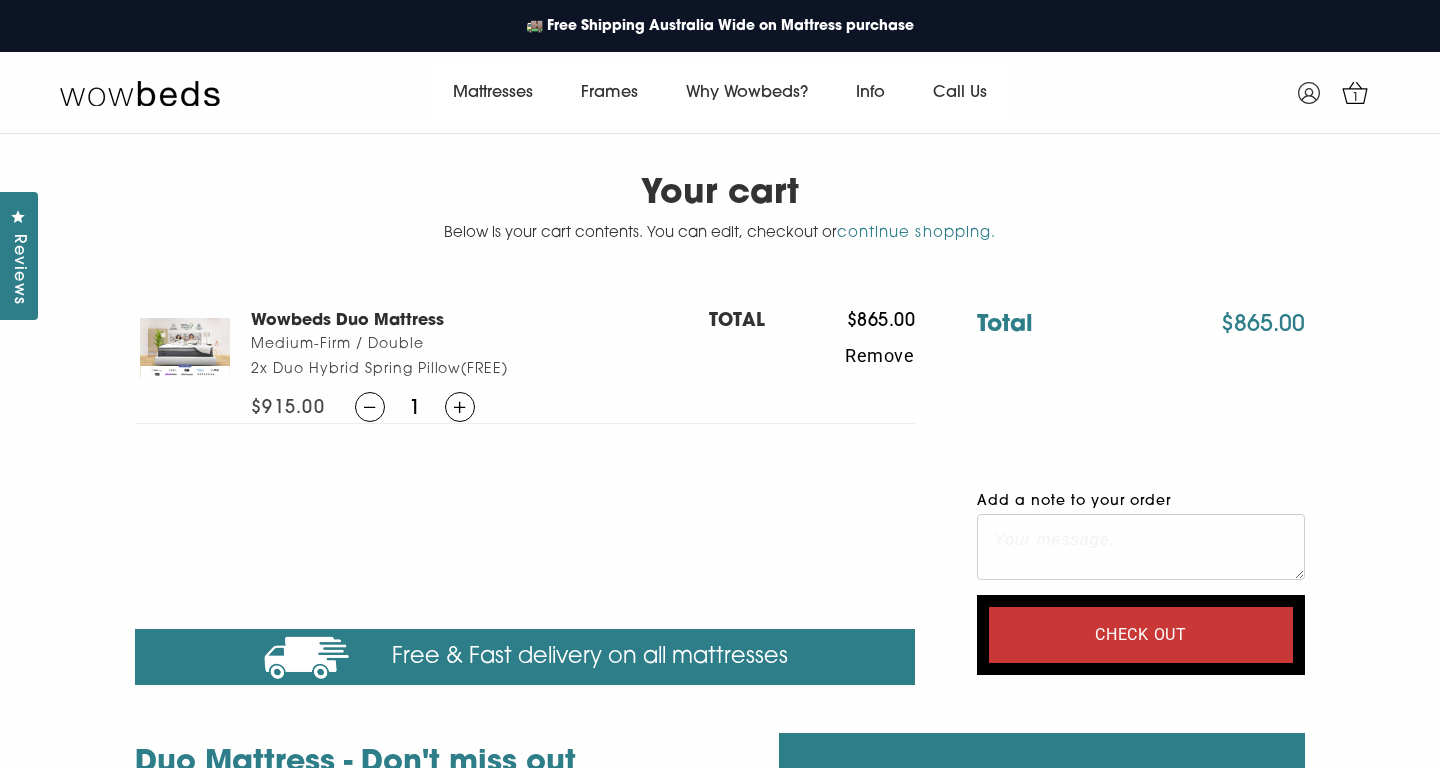 scroll, scrollTop: 0, scrollLeft: 0, axis: both 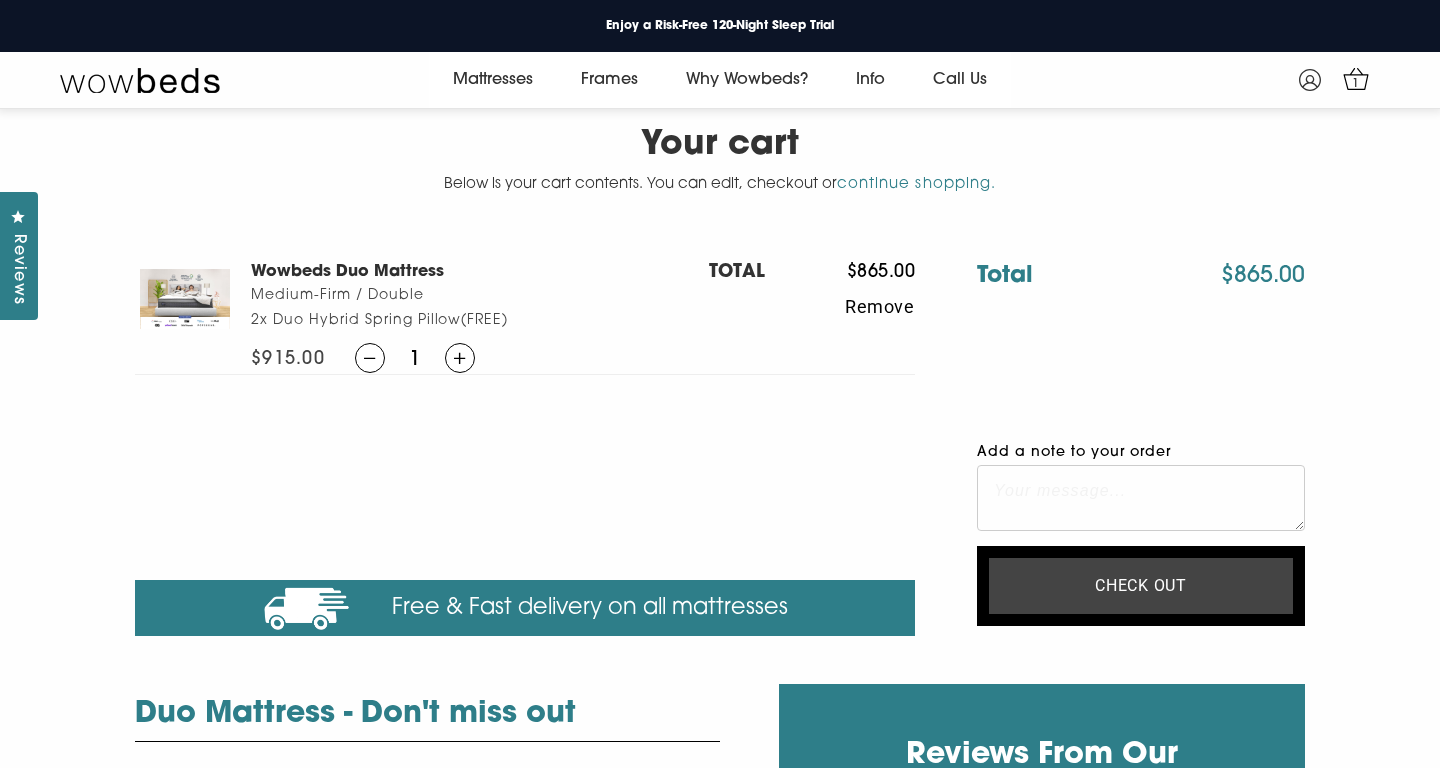 click on "Check out" at bounding box center (1141, 586) 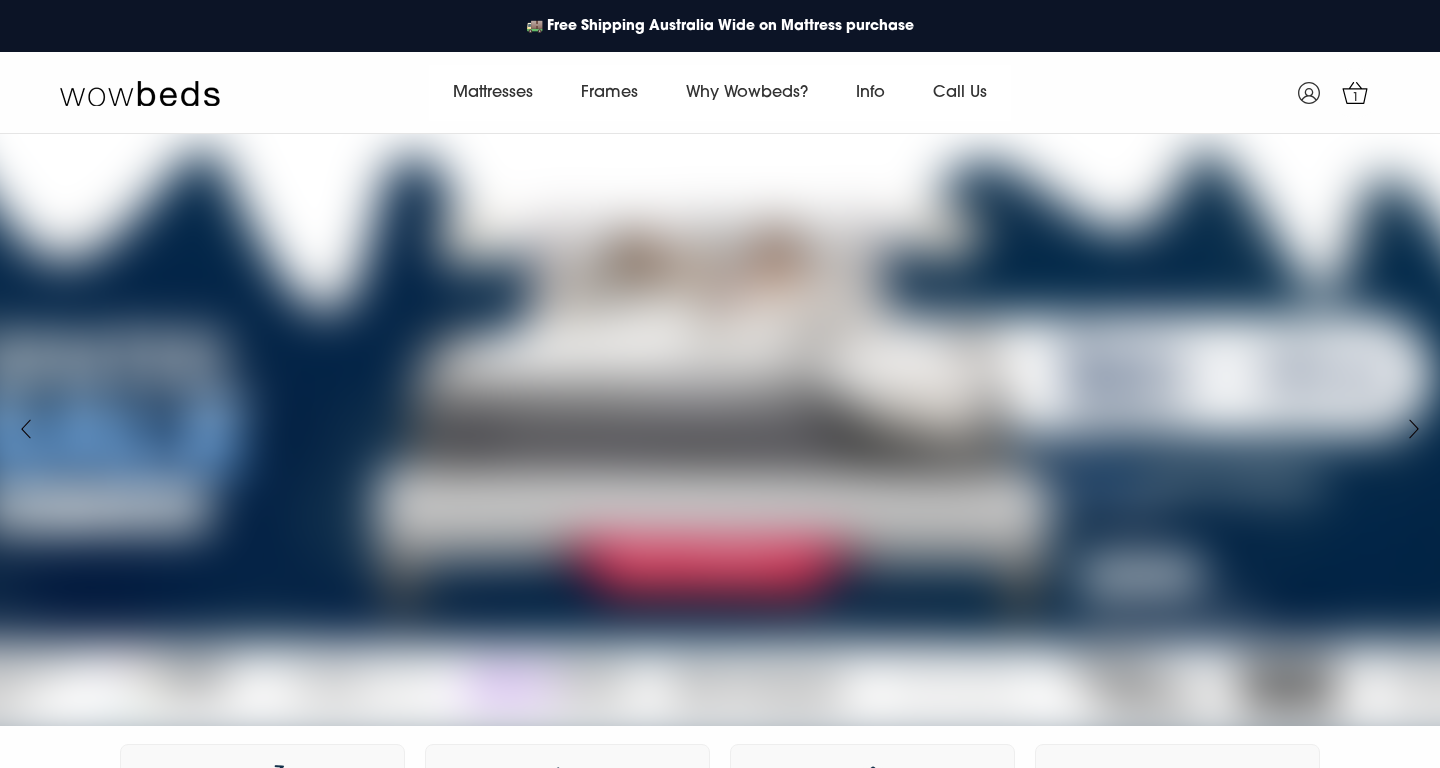 scroll, scrollTop: 0, scrollLeft: 0, axis: both 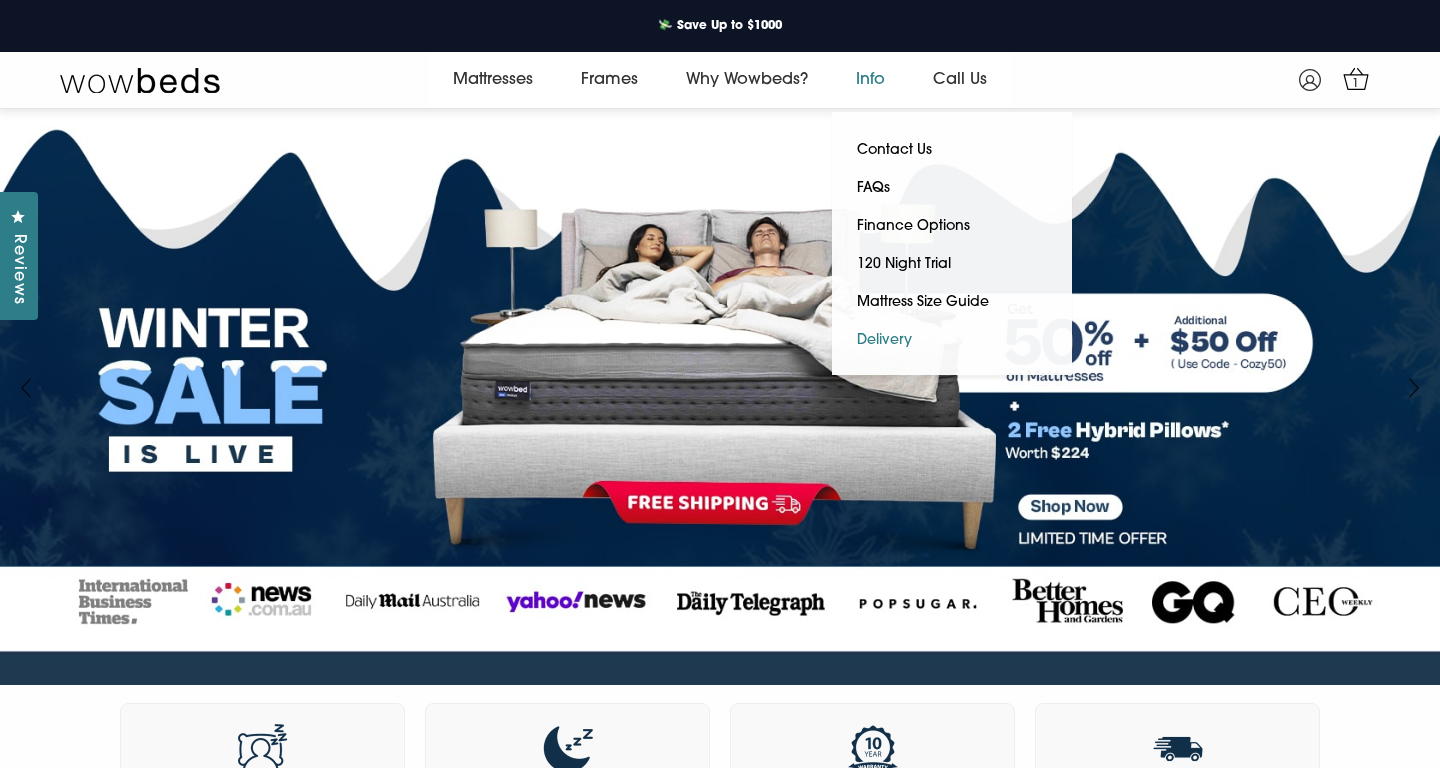 click on "Delivery" at bounding box center (884, 341) 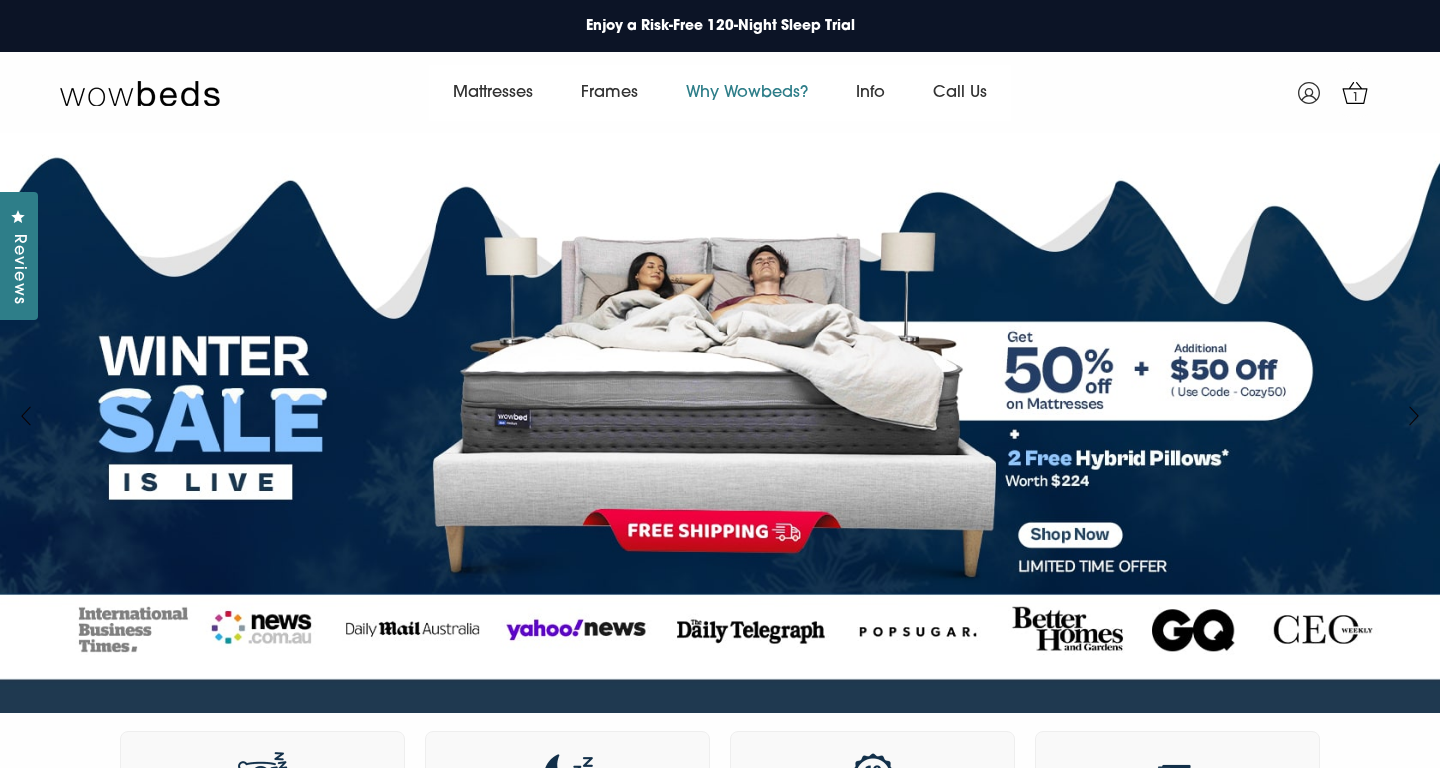scroll, scrollTop: 0, scrollLeft: 0, axis: both 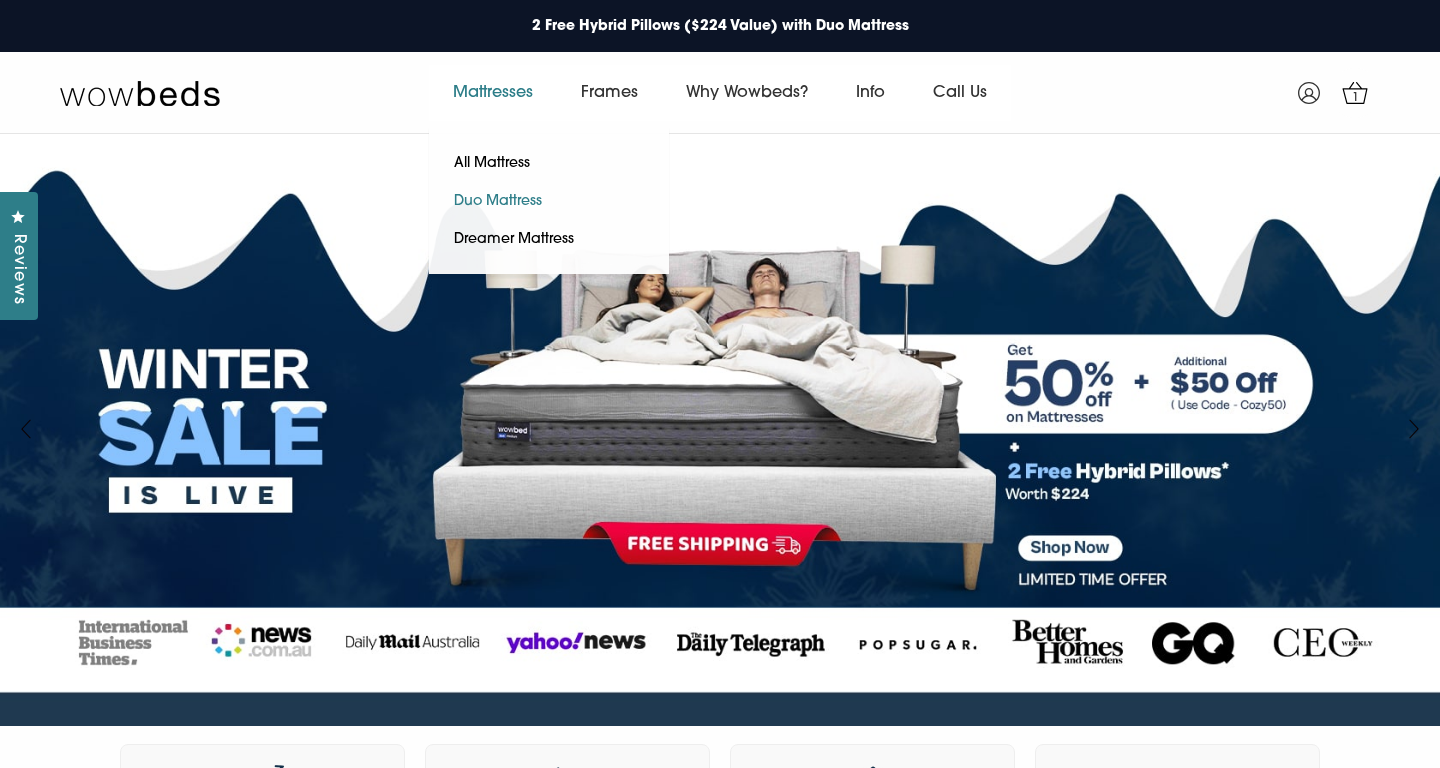 click on "Duo Mattress" at bounding box center [498, 202] 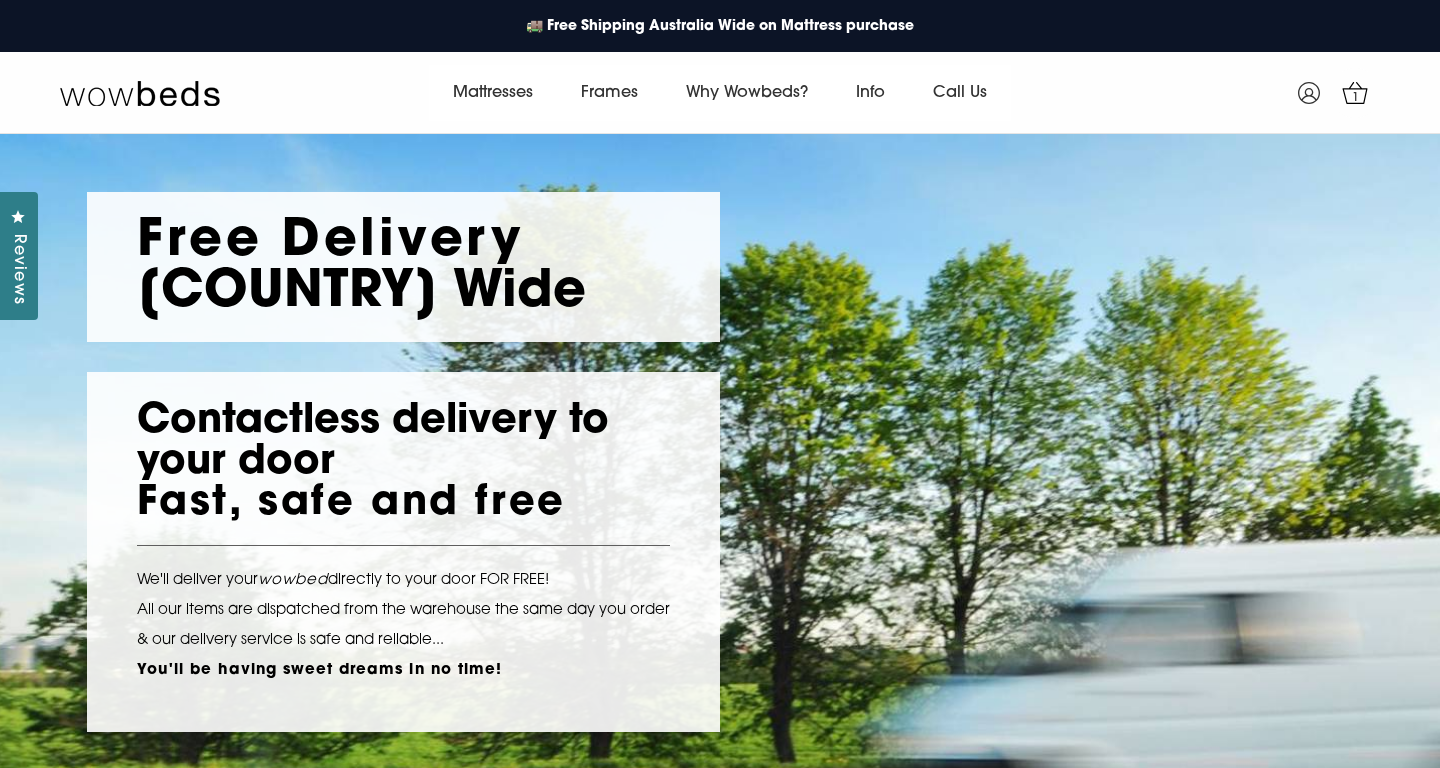 scroll, scrollTop: 0, scrollLeft: 0, axis: both 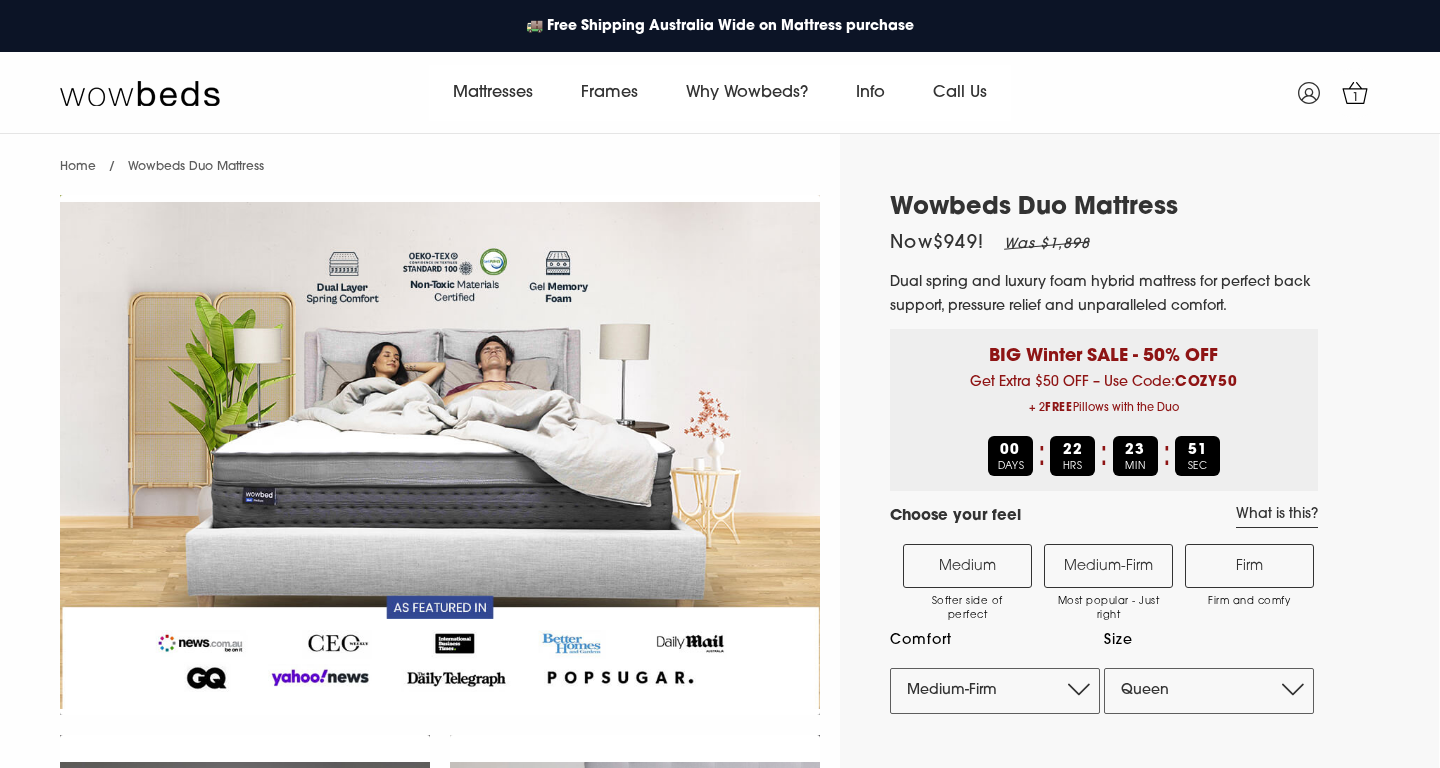 select on "Medium-Firm" 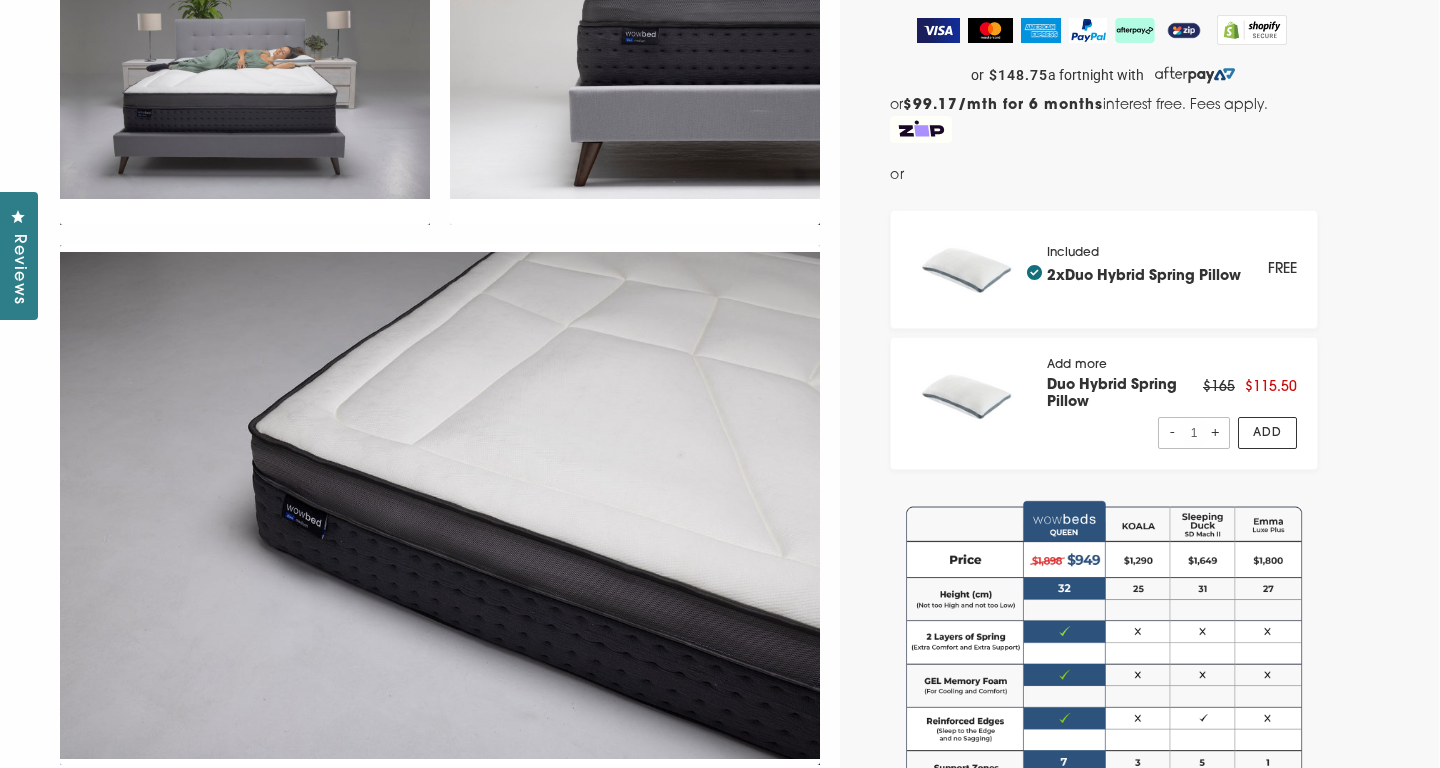 scroll, scrollTop: 844, scrollLeft: 0, axis: vertical 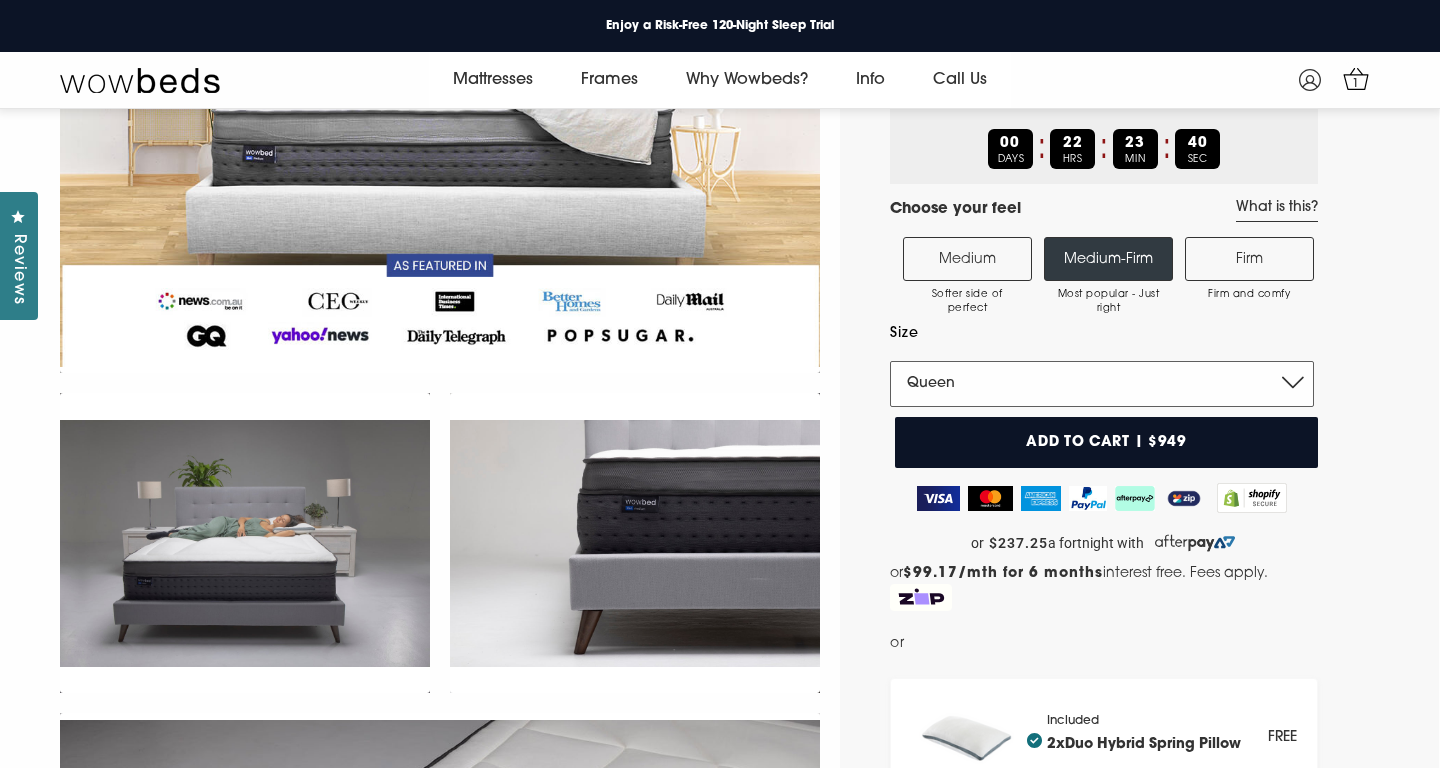 select on "Double" 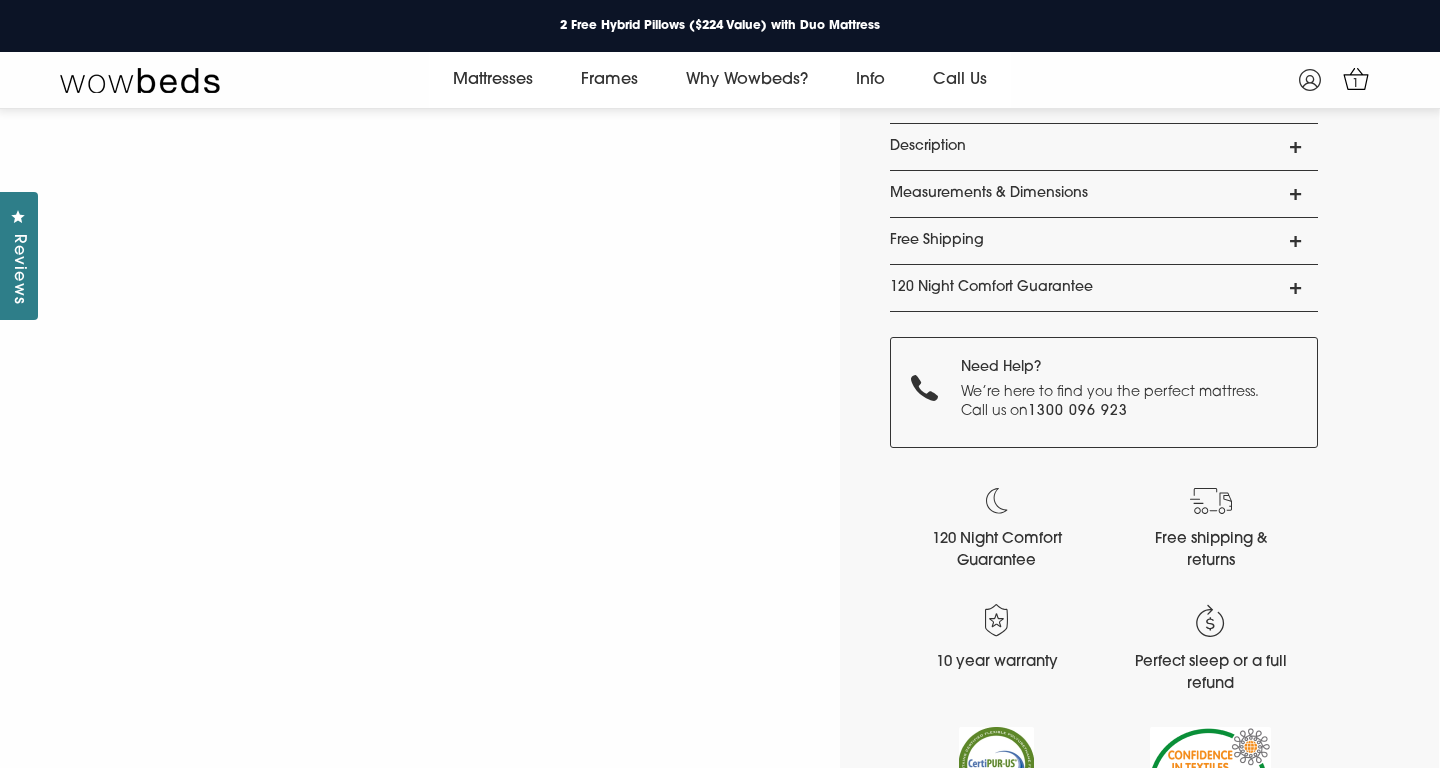 scroll, scrollTop: 1836, scrollLeft: 0, axis: vertical 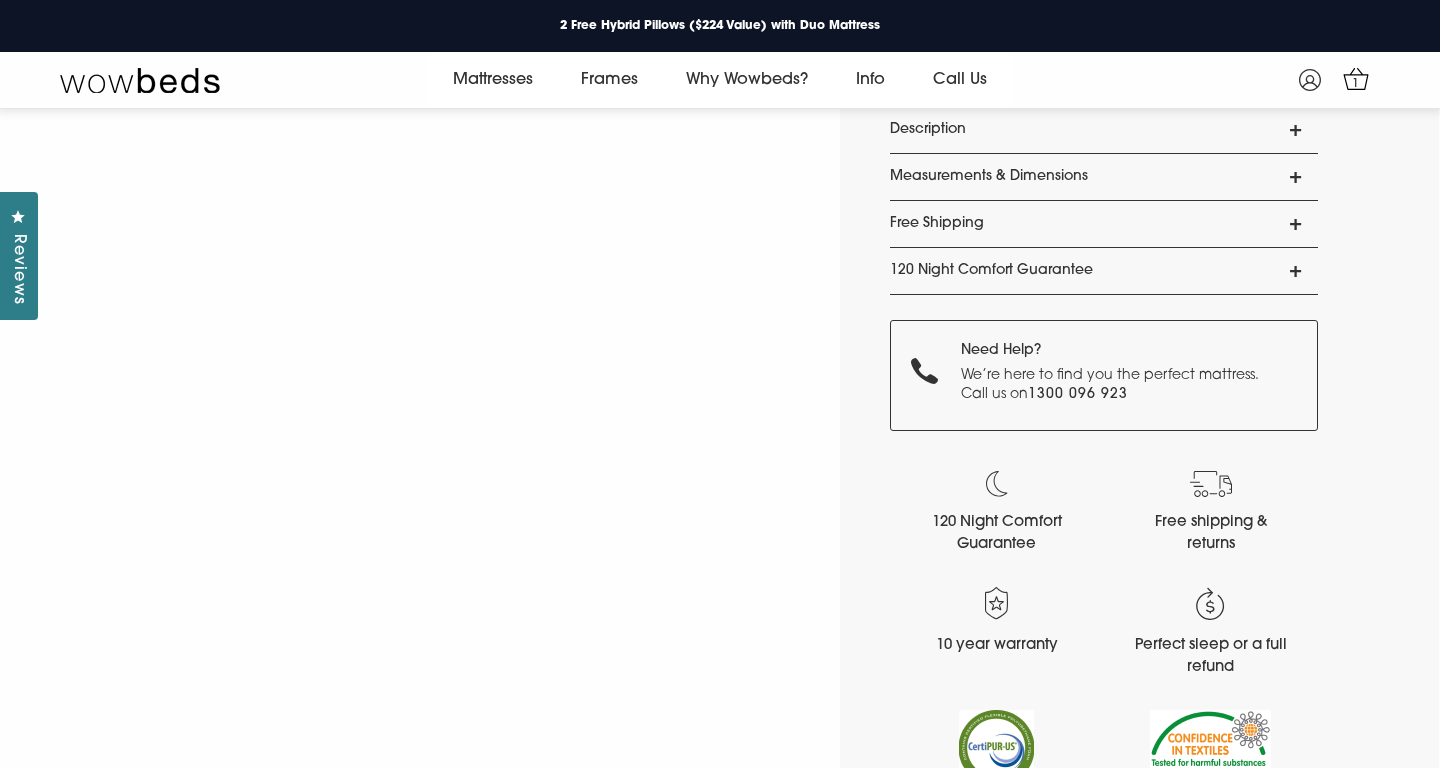 click on "Free Shipping" at bounding box center (1104, 224) 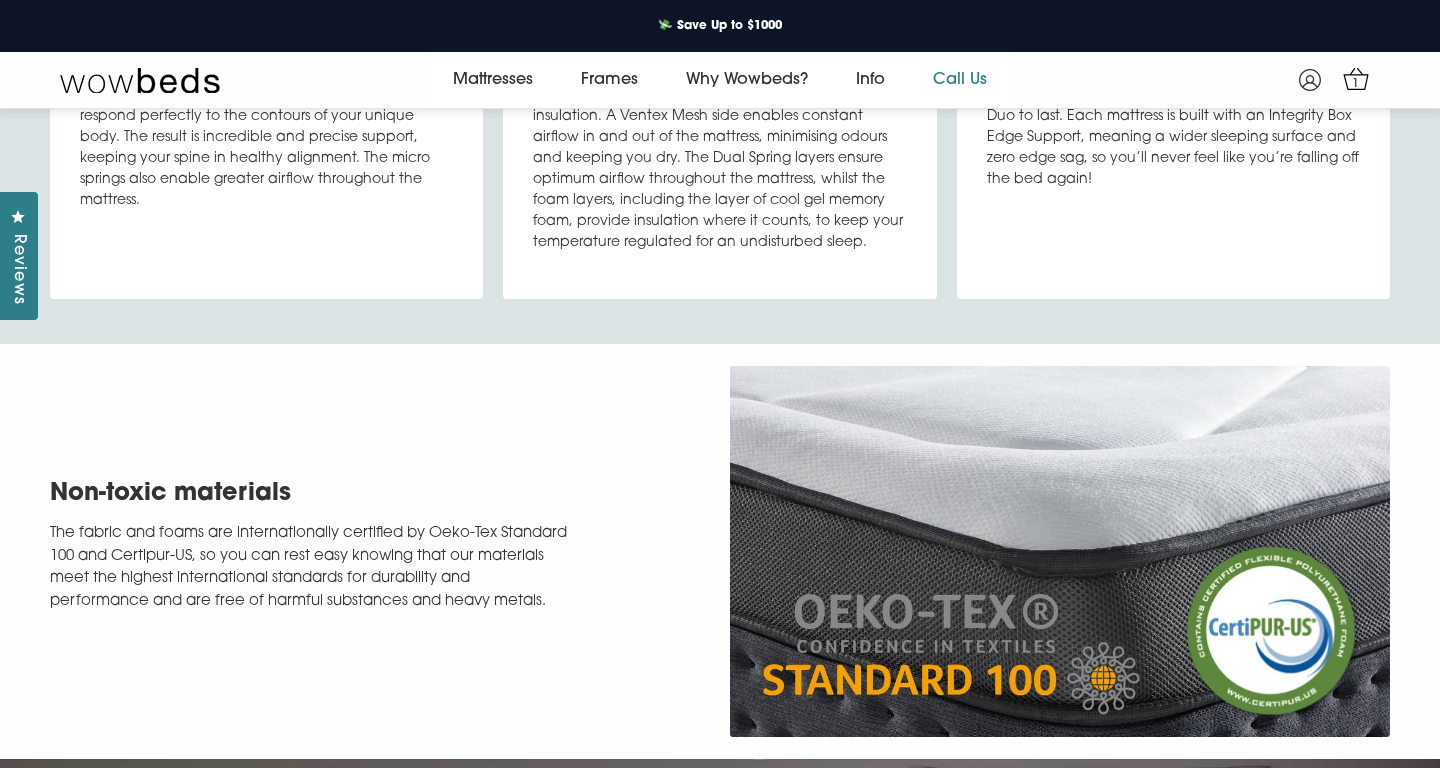 scroll, scrollTop: 6097, scrollLeft: 0, axis: vertical 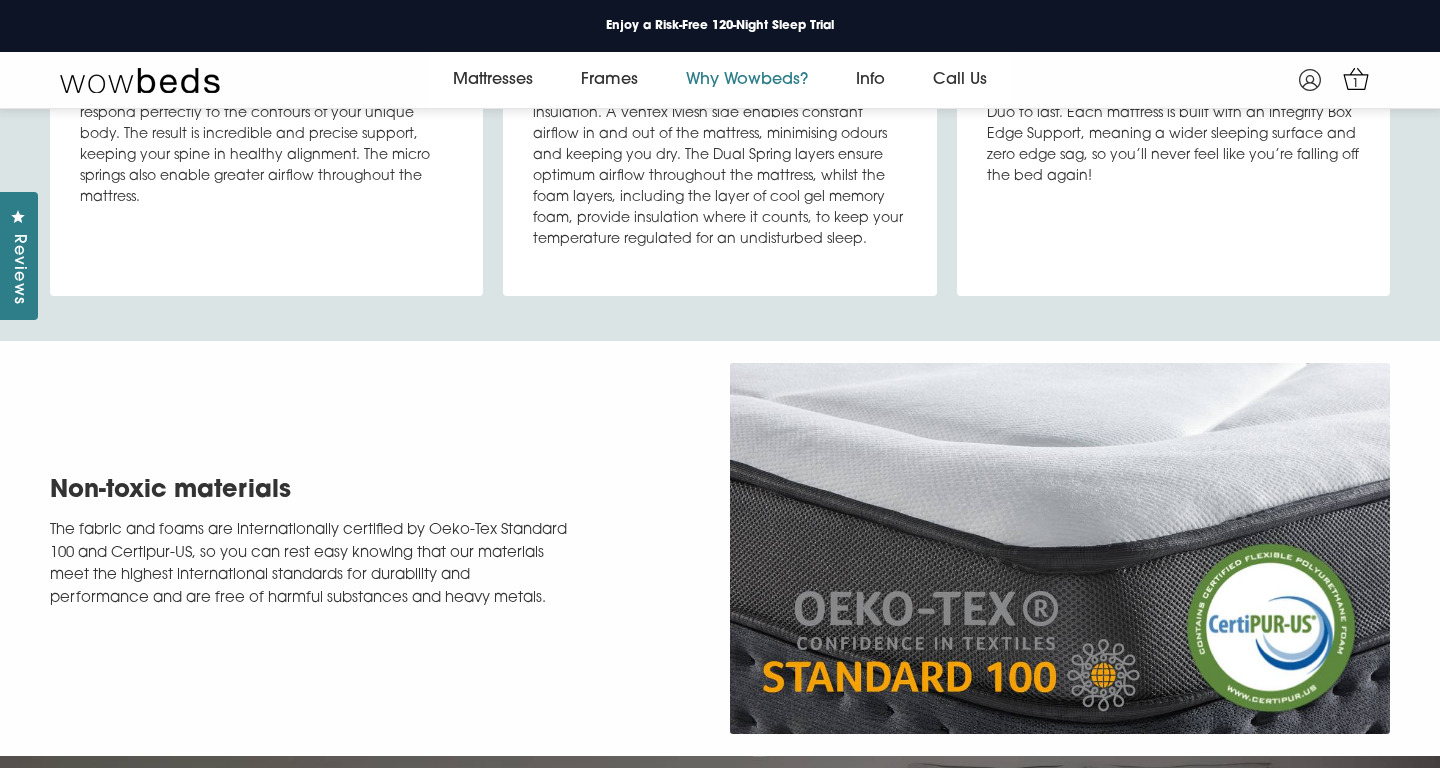 click on "Why Wowbeds?" at bounding box center [747, 80] 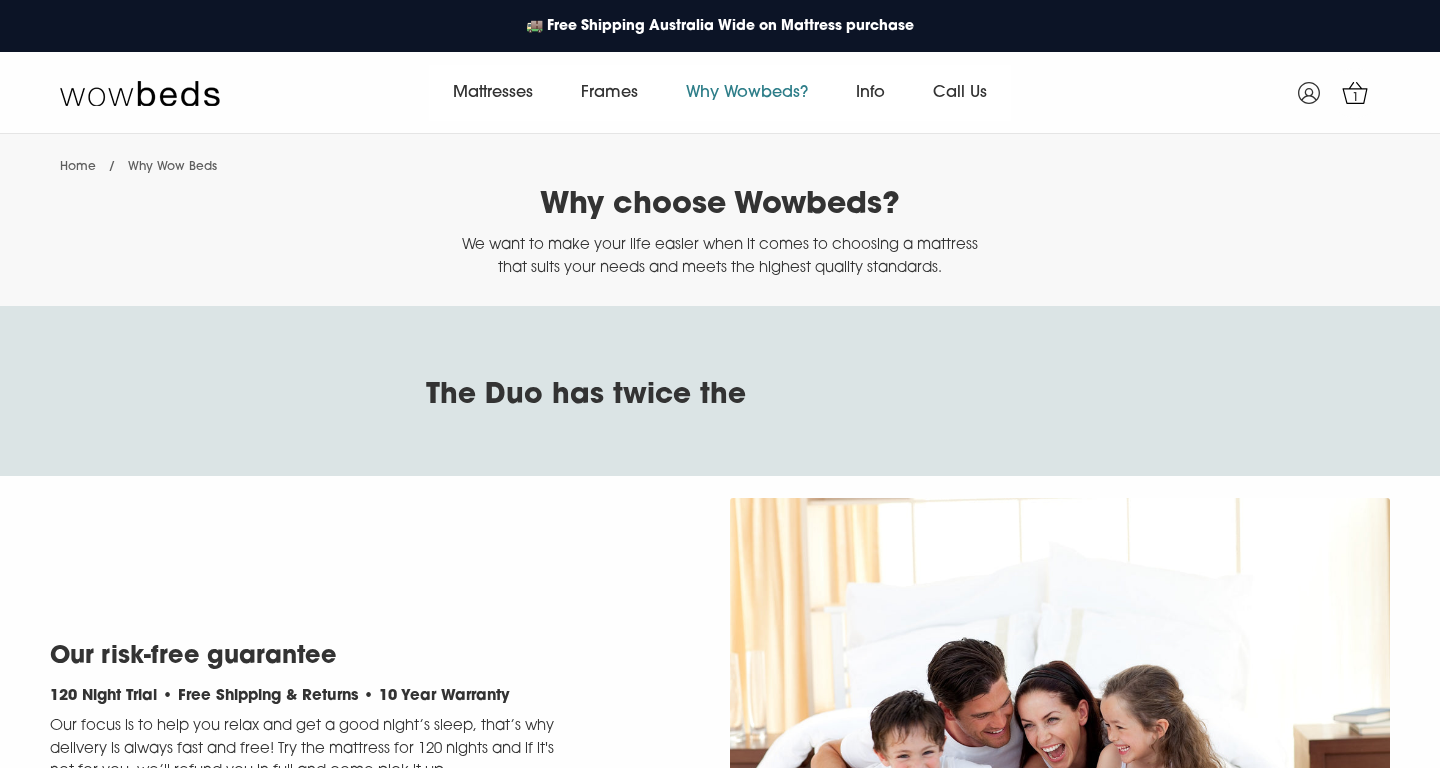 scroll, scrollTop: 384, scrollLeft: 0, axis: vertical 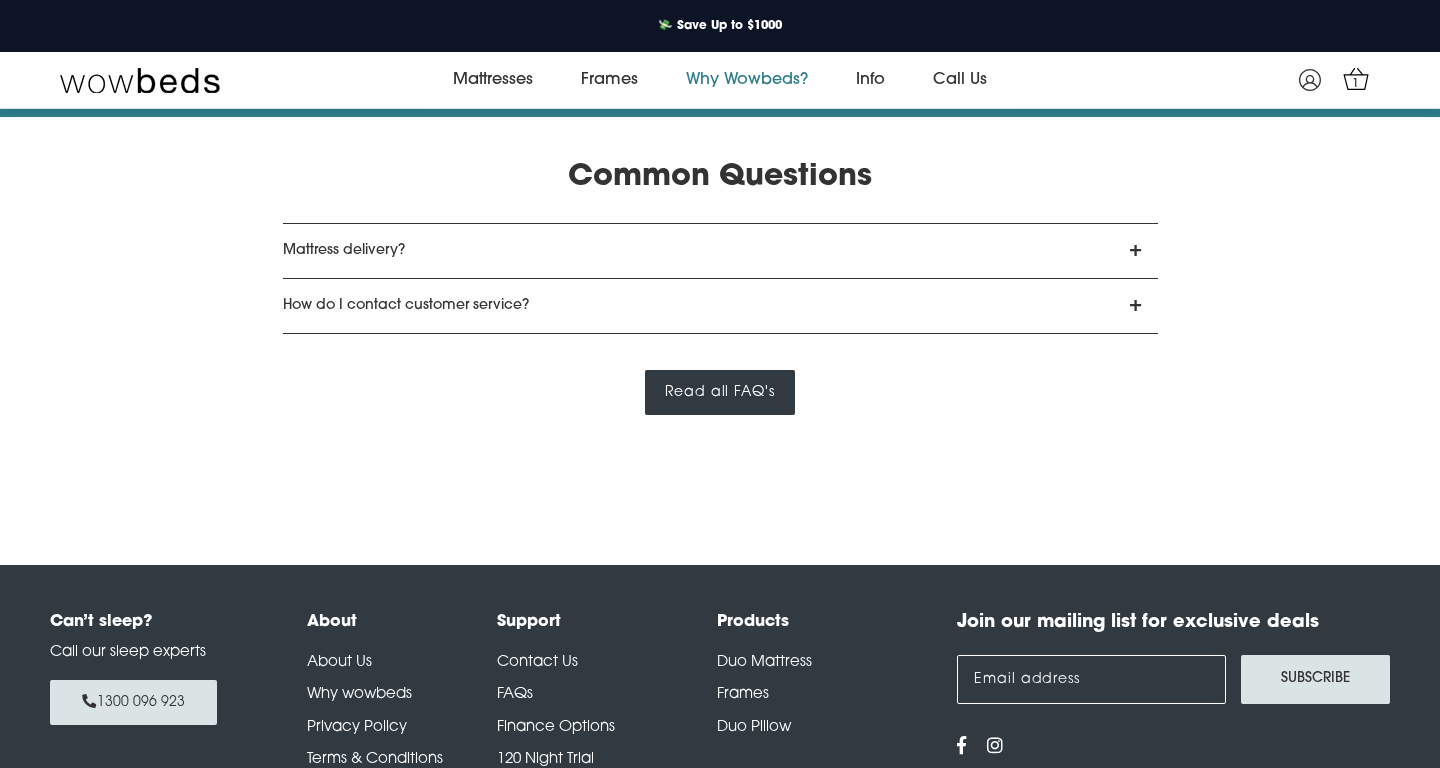 click on "Mattress delivery?" at bounding box center (720, 251) 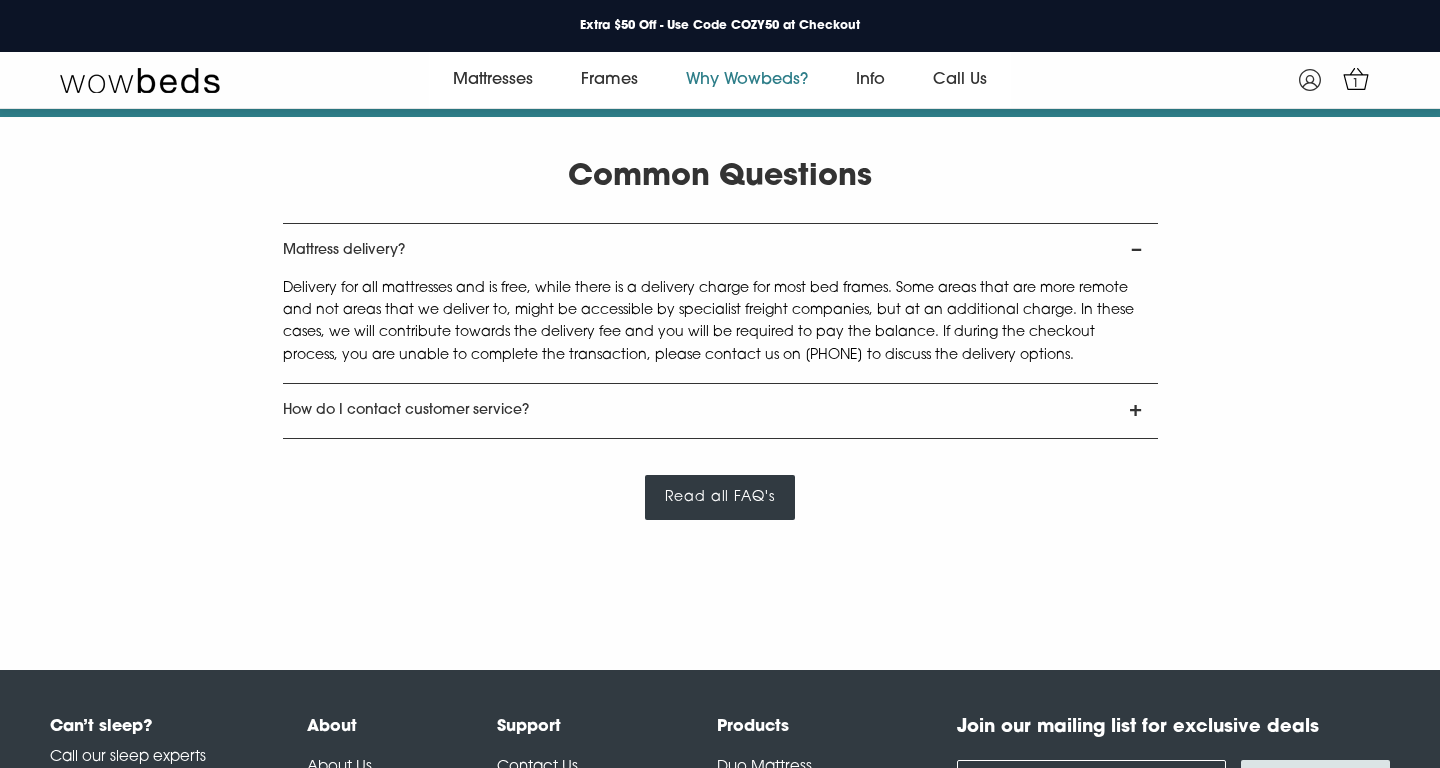 click on "How do I contact customer service?" at bounding box center [720, 411] 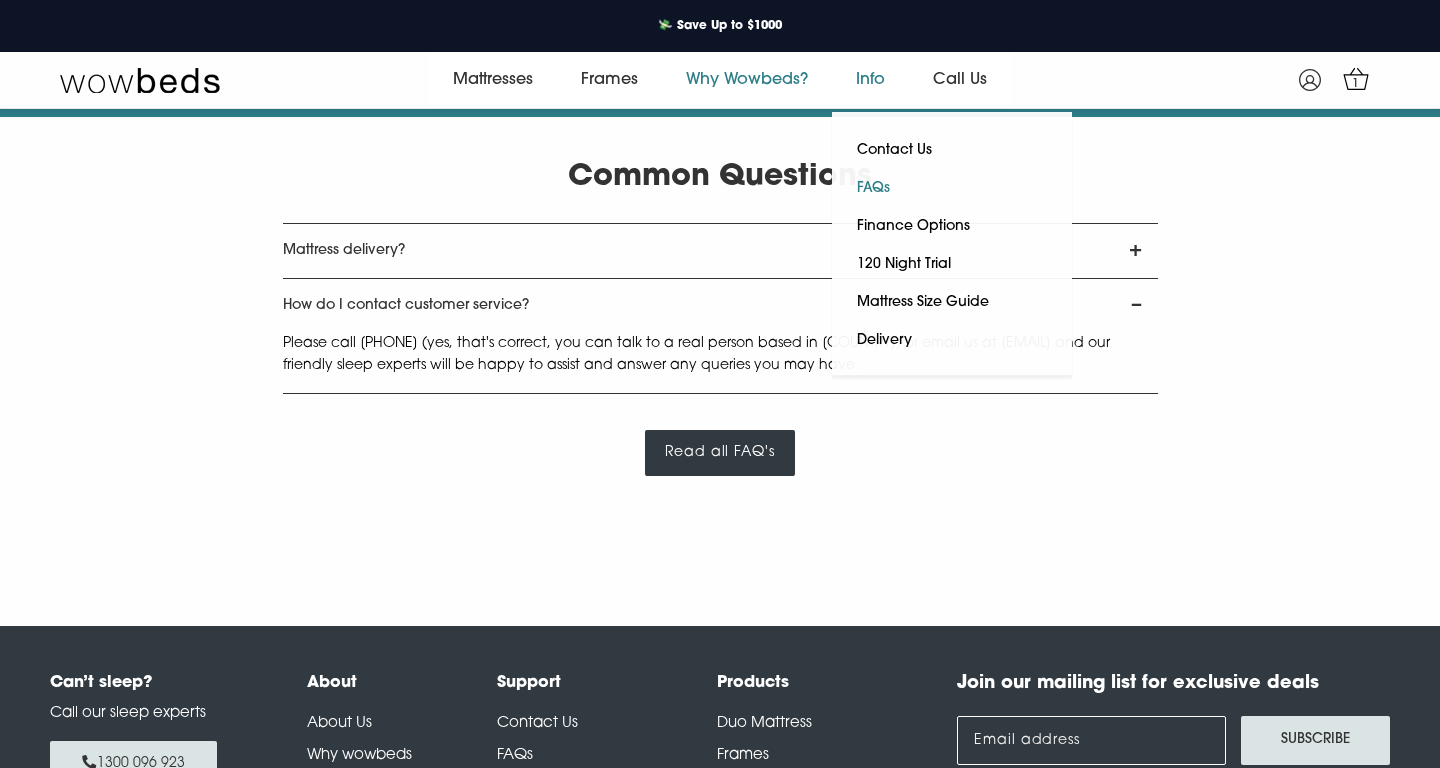 click on "FAQs" at bounding box center [873, 189] 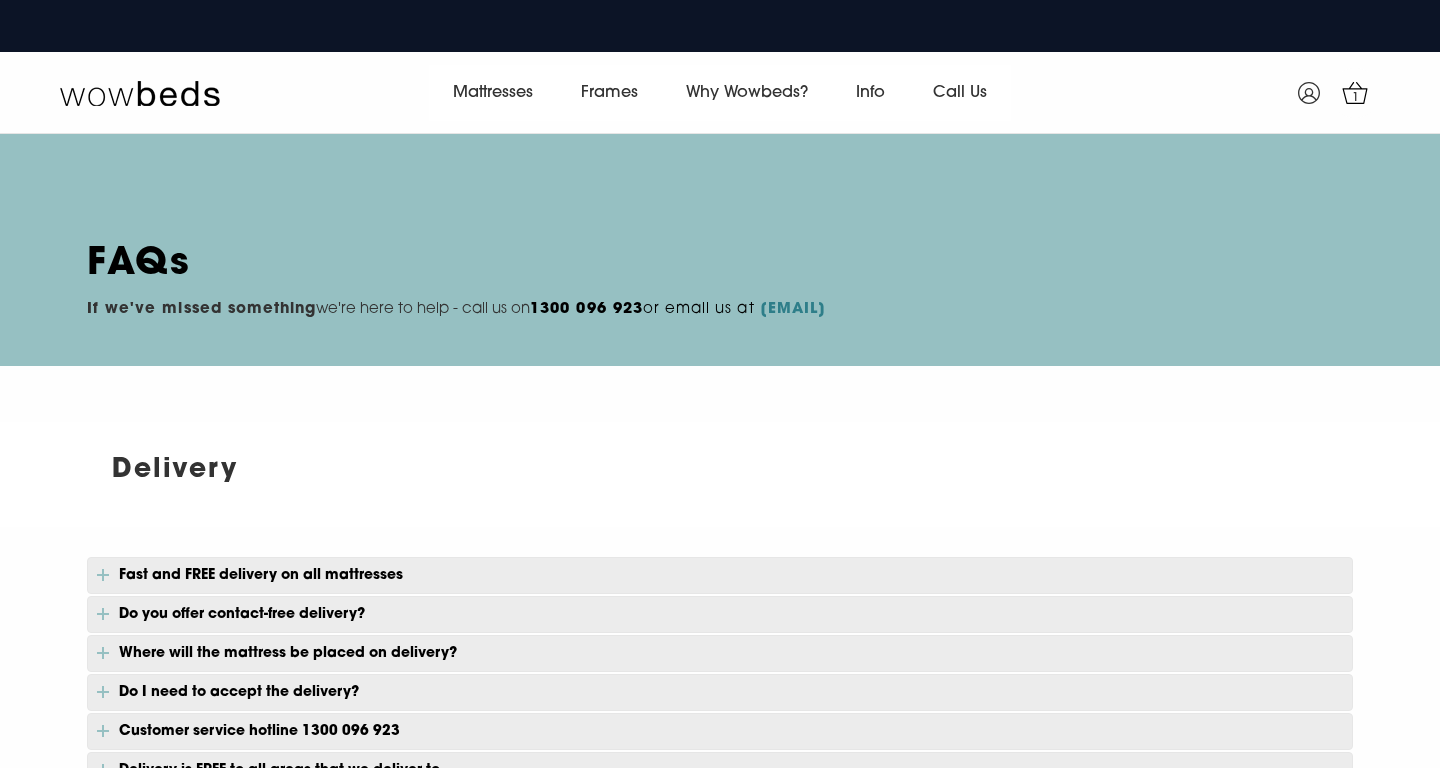 scroll, scrollTop: 0, scrollLeft: 0, axis: both 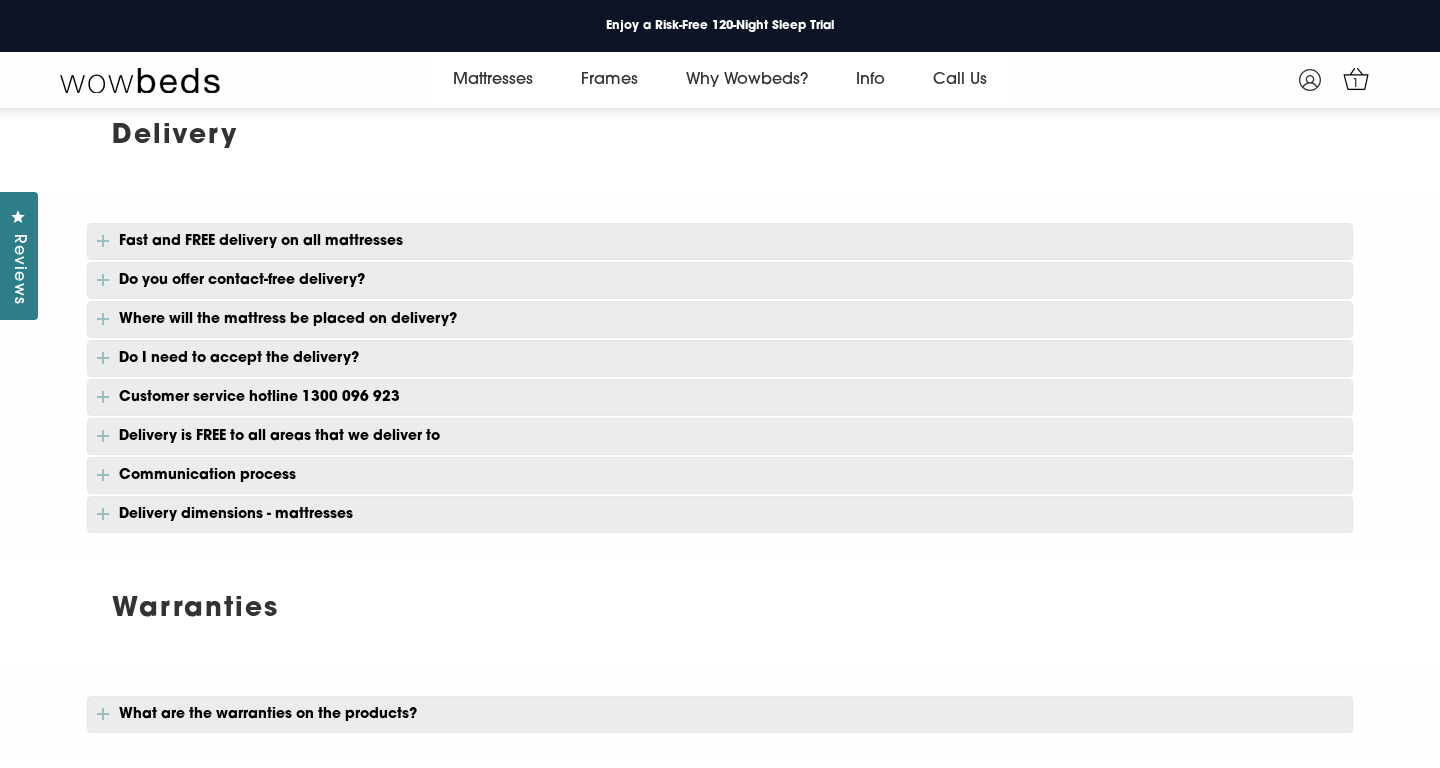 click on "Fast and FREE delivery on all mattresses" at bounding box center [720, 241] 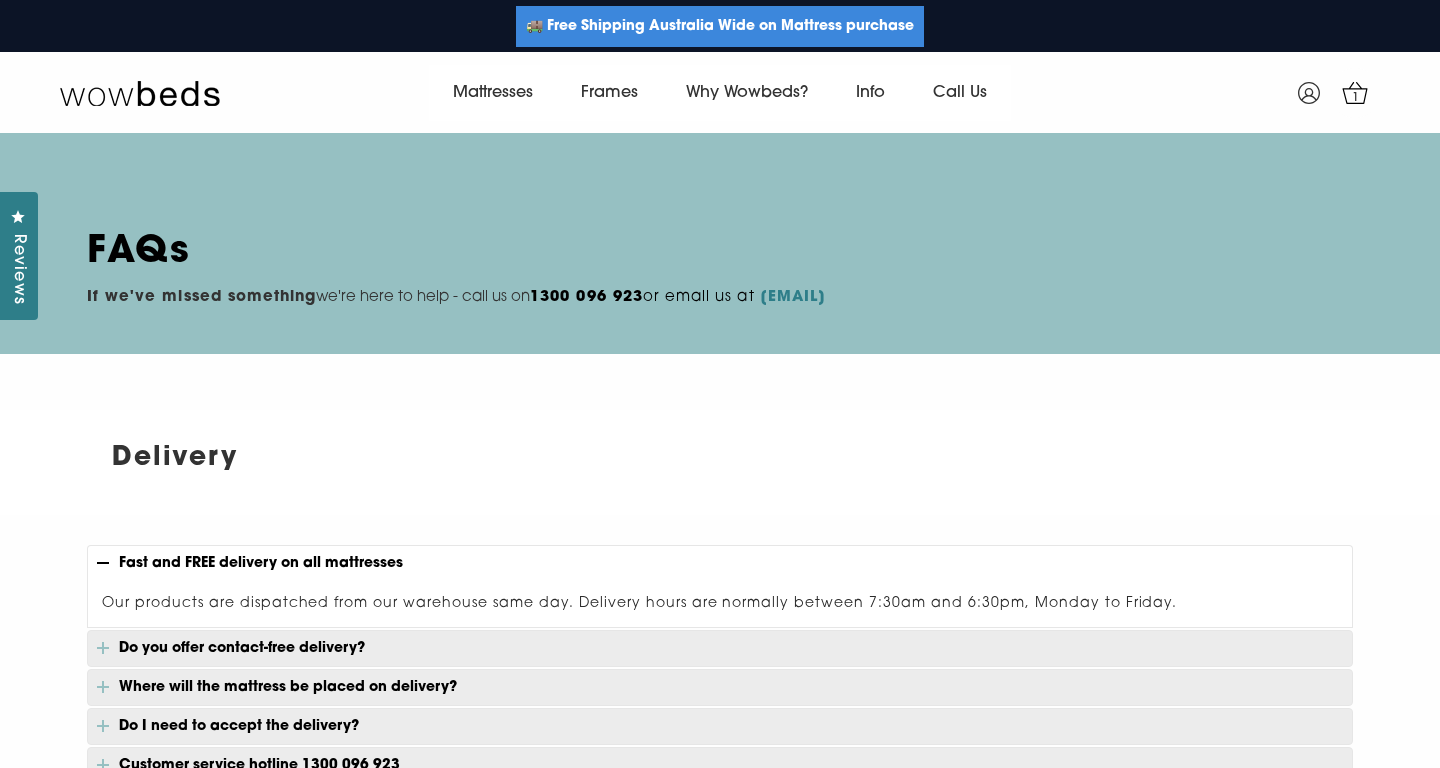 scroll, scrollTop: 0, scrollLeft: 0, axis: both 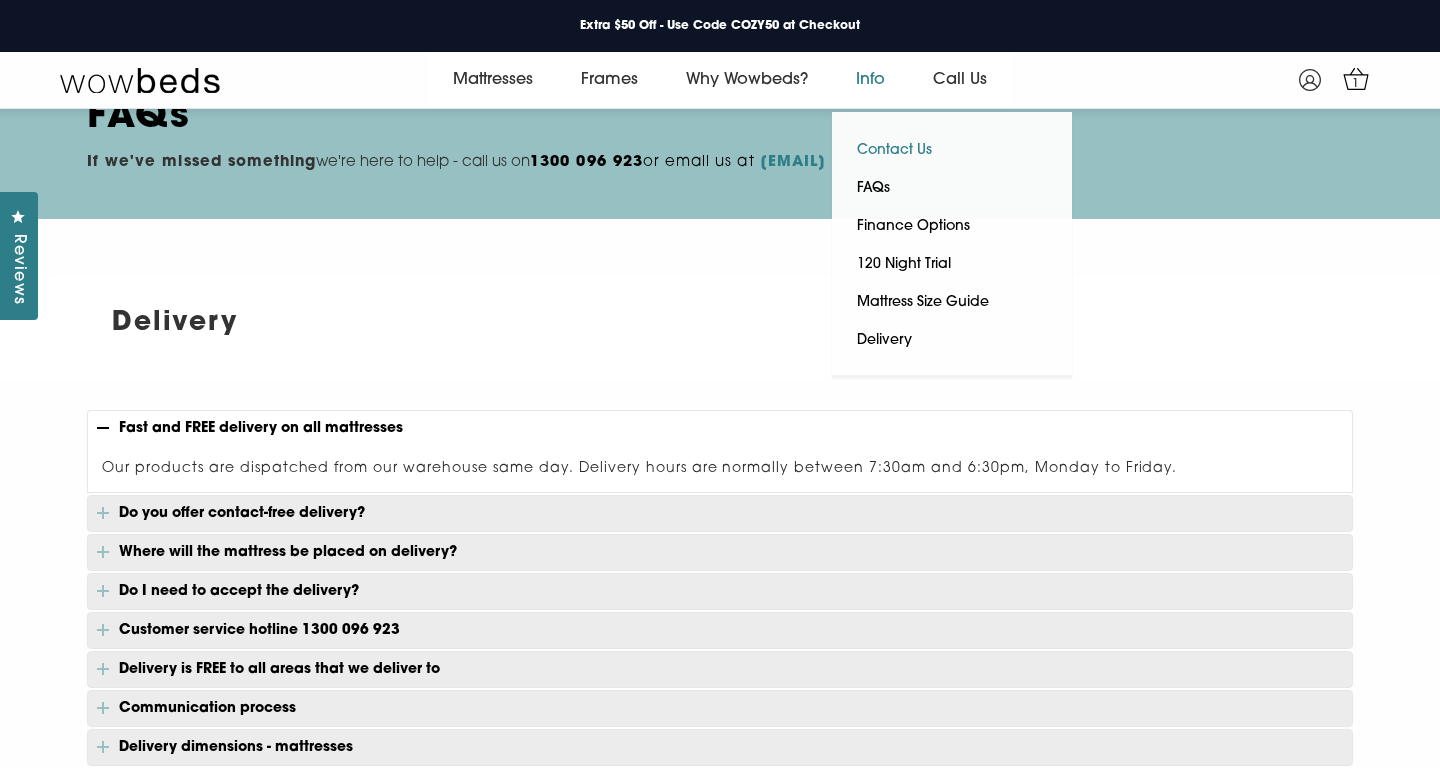 click on "Contact Us" at bounding box center [894, 151] 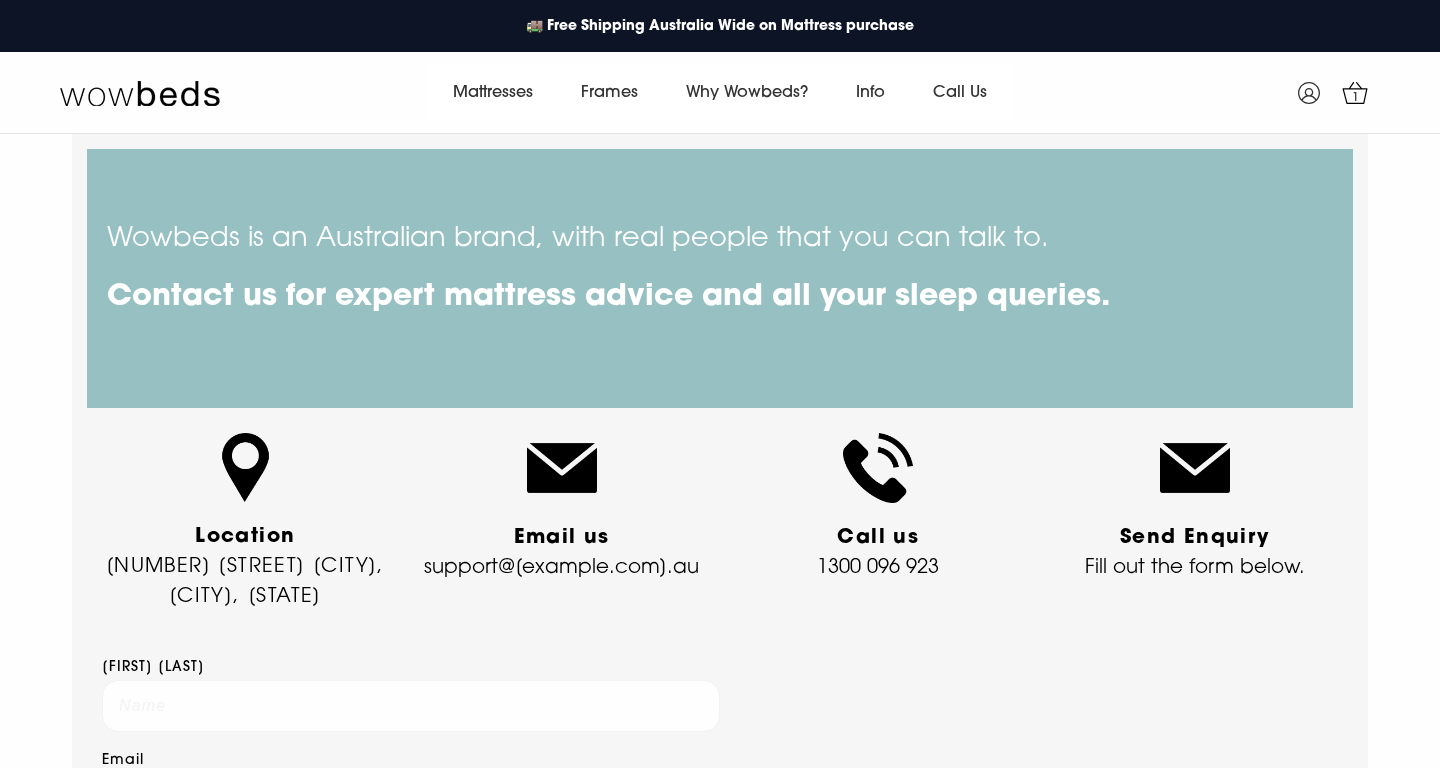 scroll, scrollTop: 0, scrollLeft: 0, axis: both 